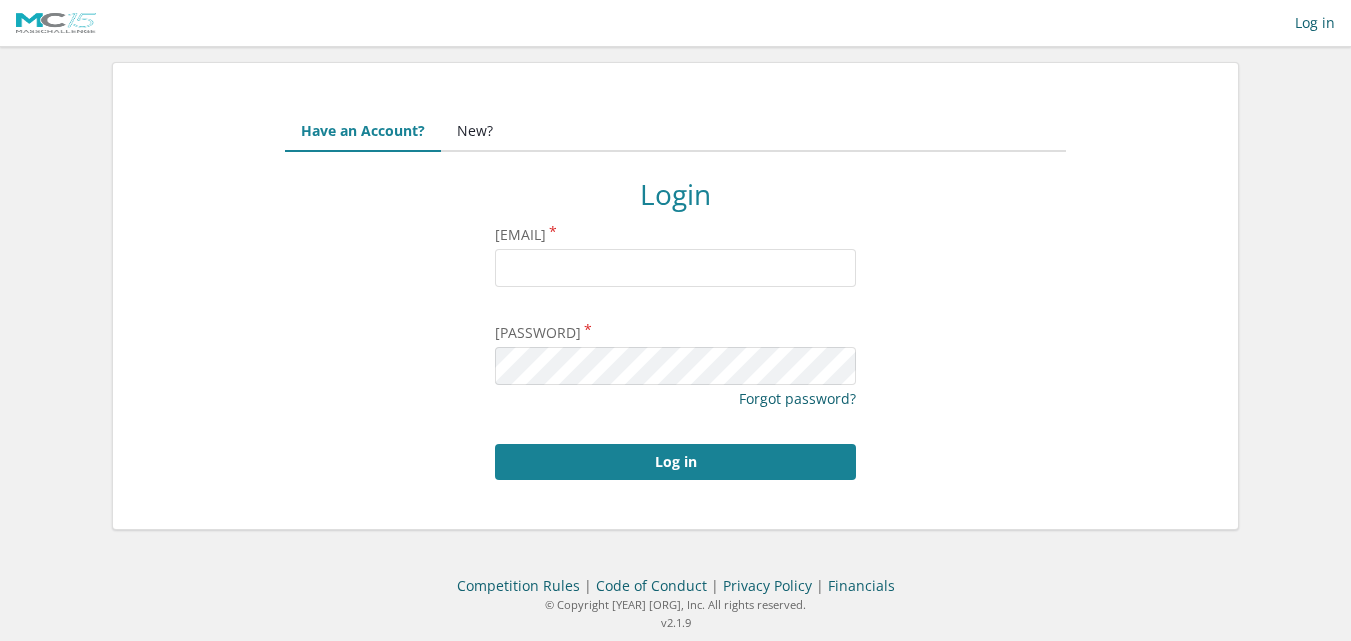 scroll, scrollTop: 0, scrollLeft: 0, axis: both 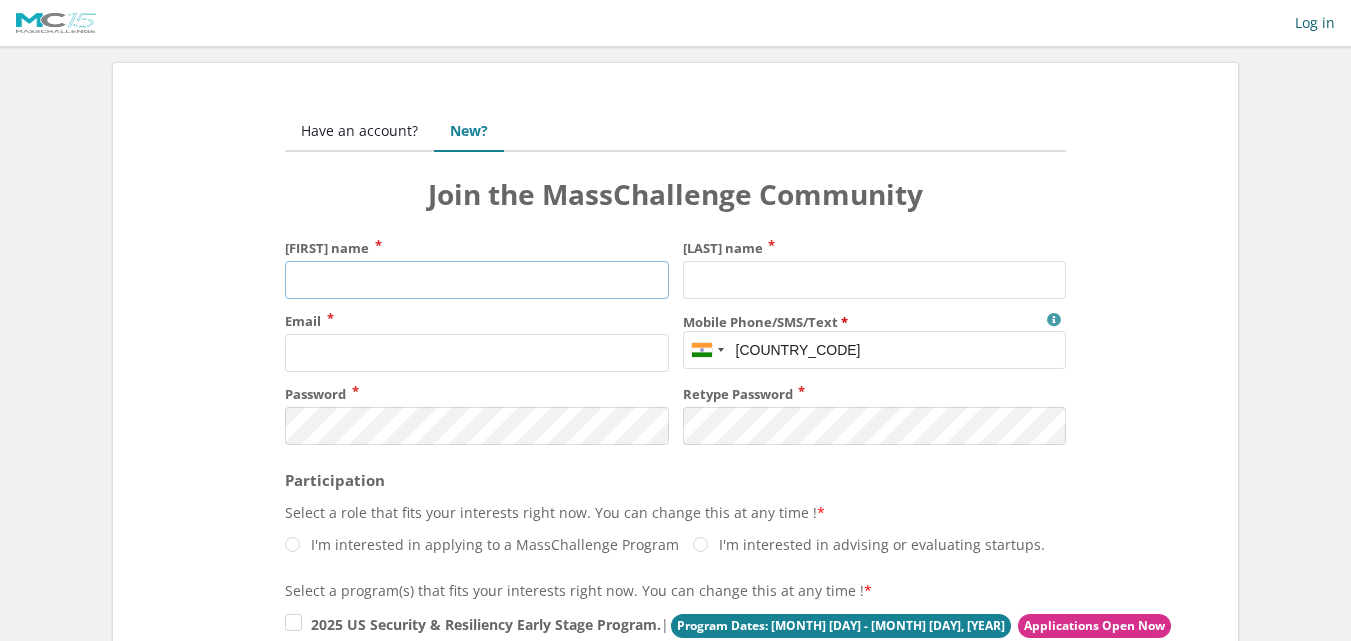 click on "[FIRST] name" at bounding box center (476, 280) 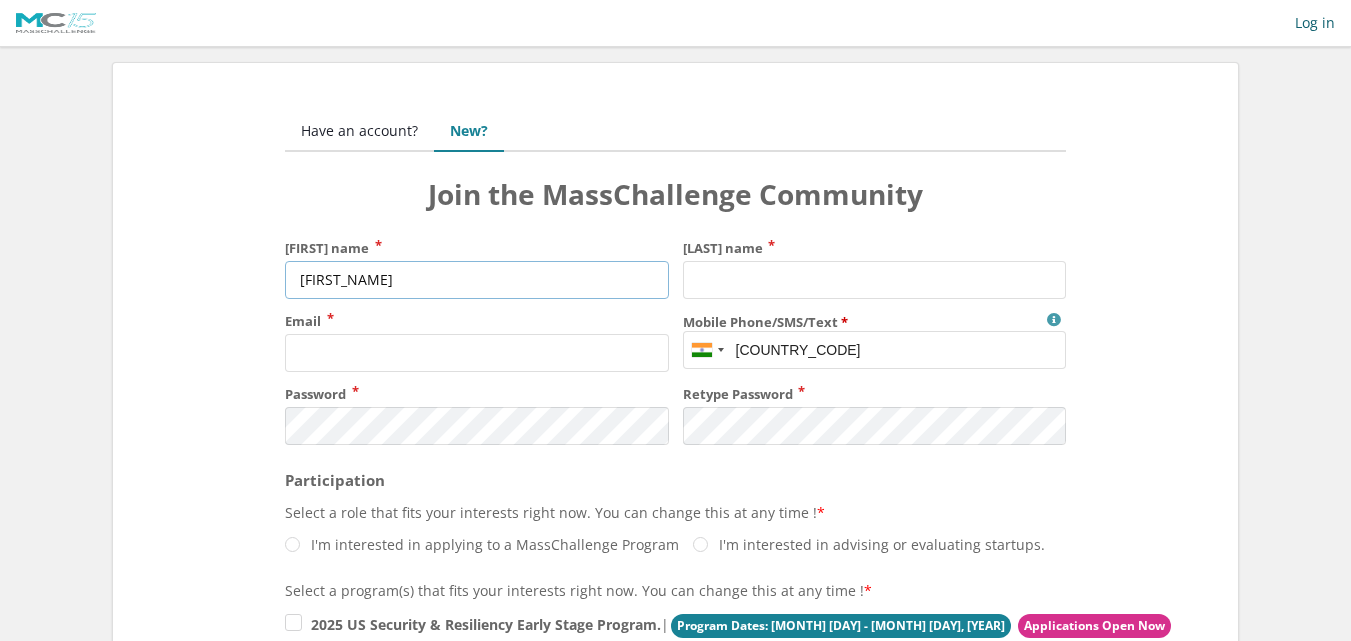 type on "[FIRST_NAME]" 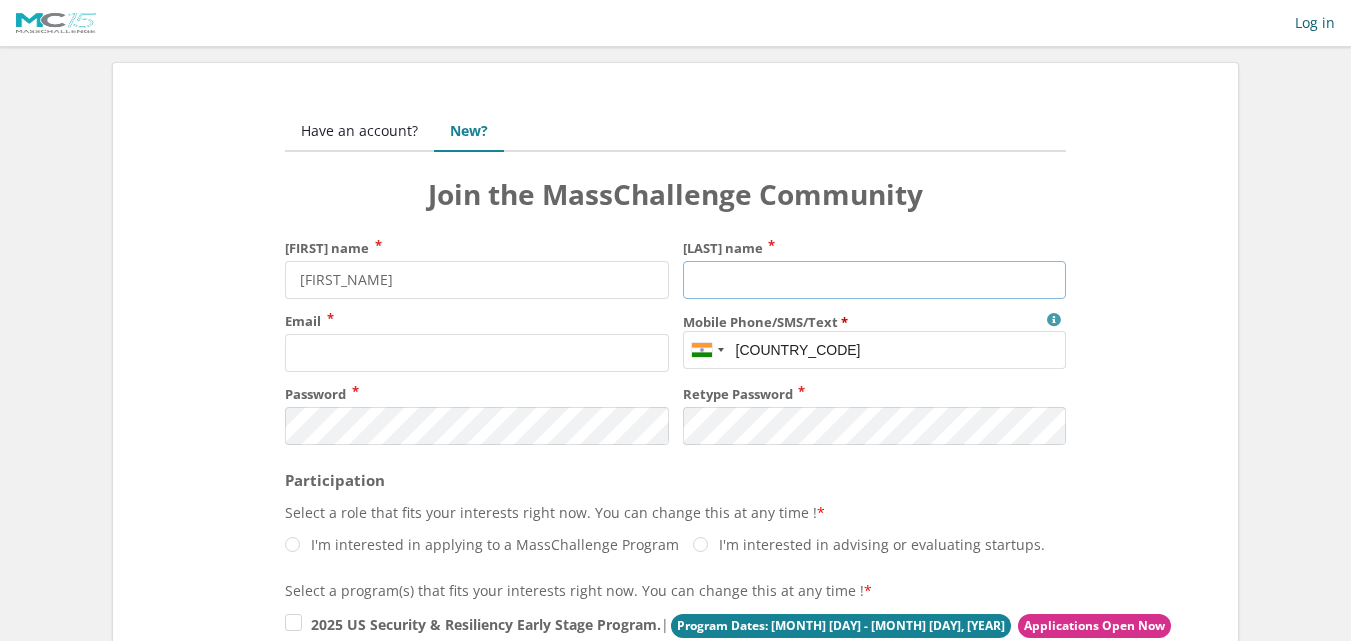 click on "[LAST] name" at bounding box center (874, 280) 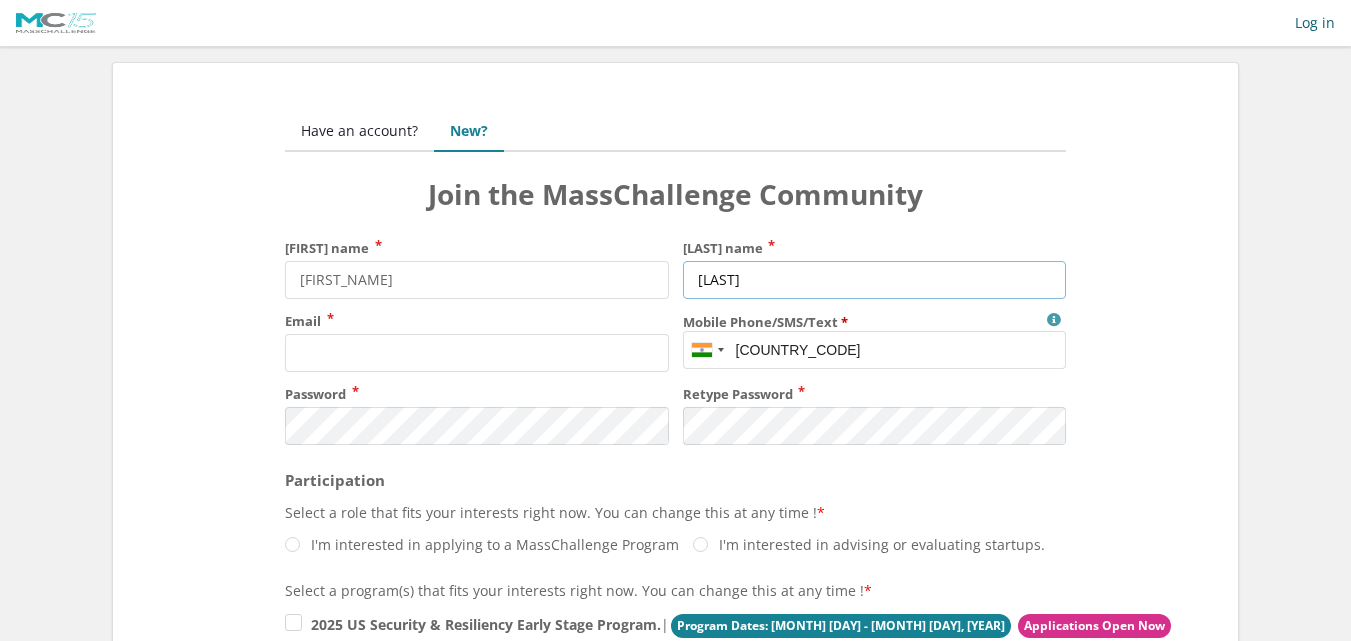 type on "[LAST]" 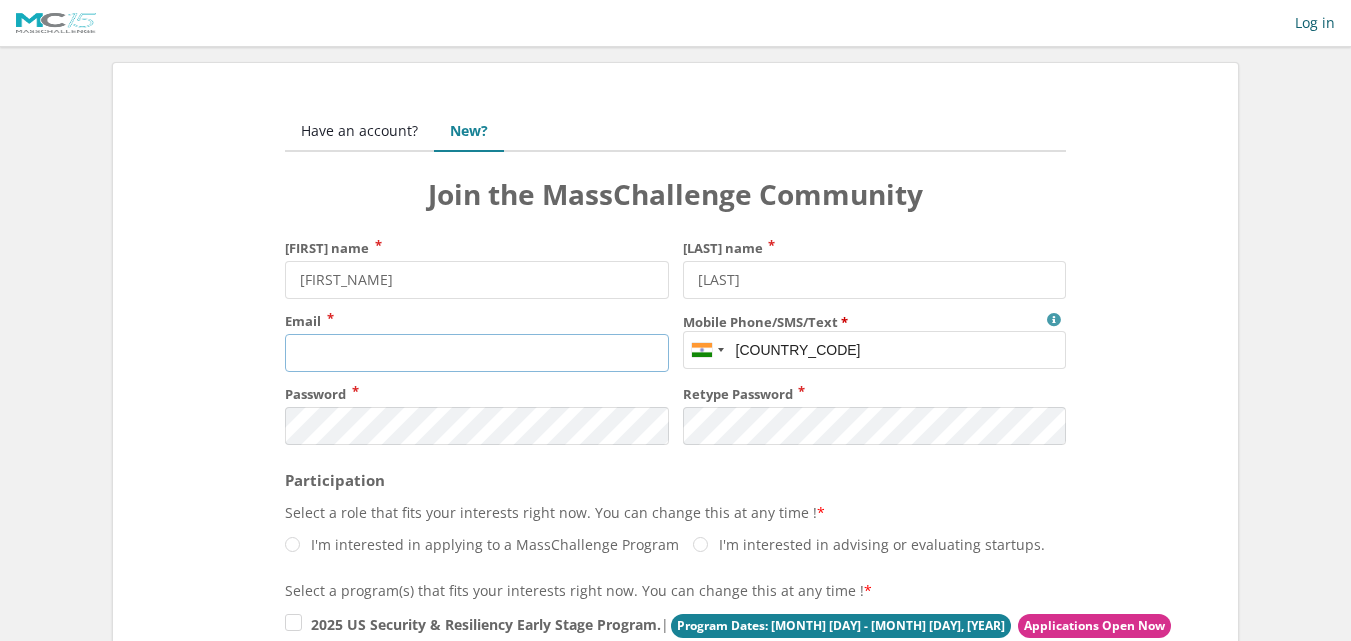 click on "Email" at bounding box center (476, 353) 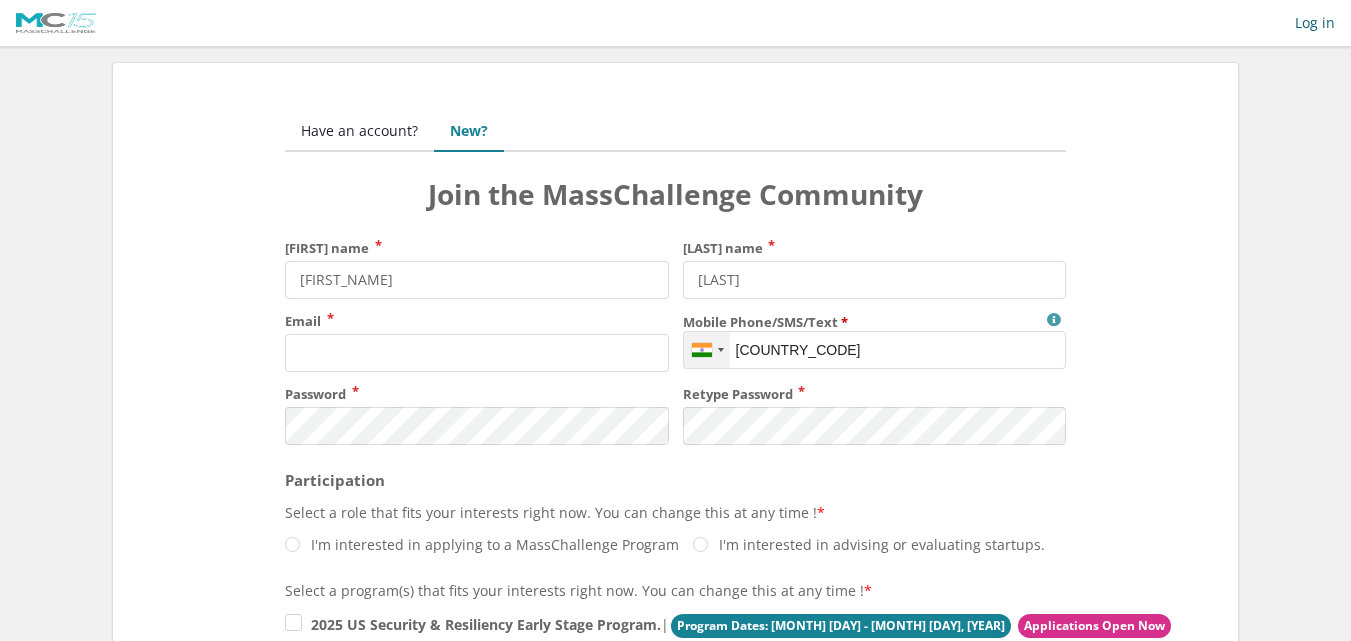 click at bounding box center [702, 350] 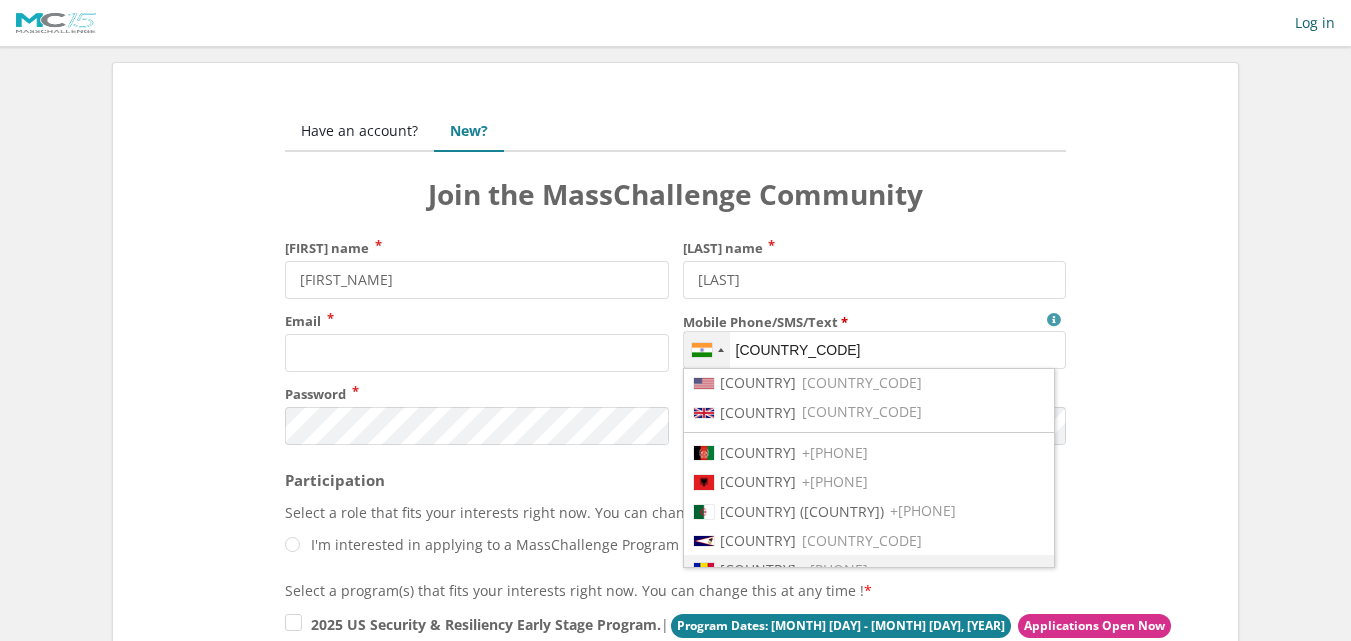 scroll, scrollTop: 0, scrollLeft: 0, axis: both 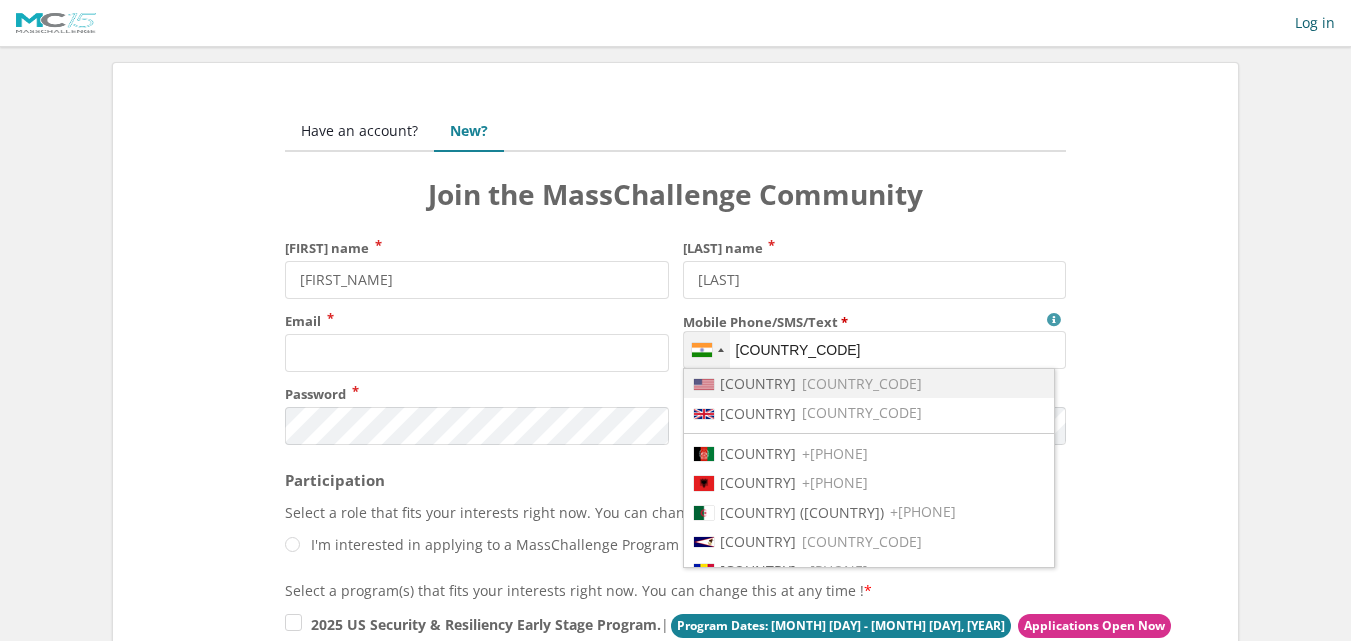 click on "[COUNTRY]" at bounding box center (758, 383) 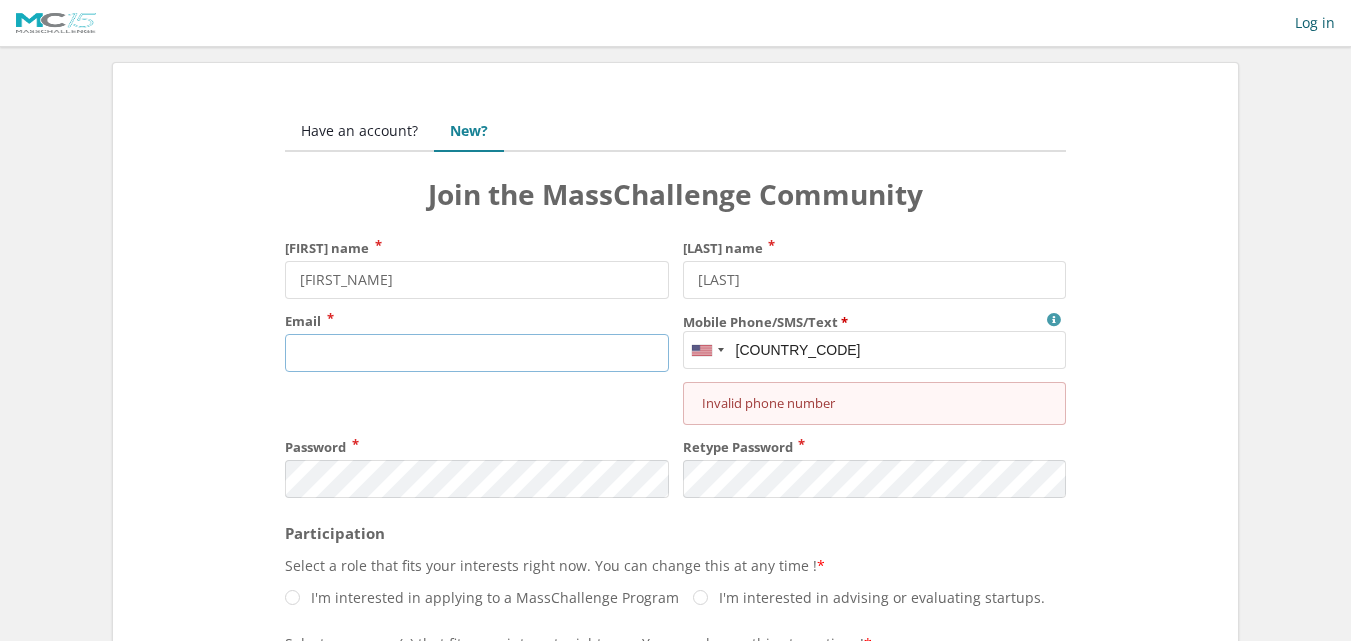 click on "Email" at bounding box center [476, 353] 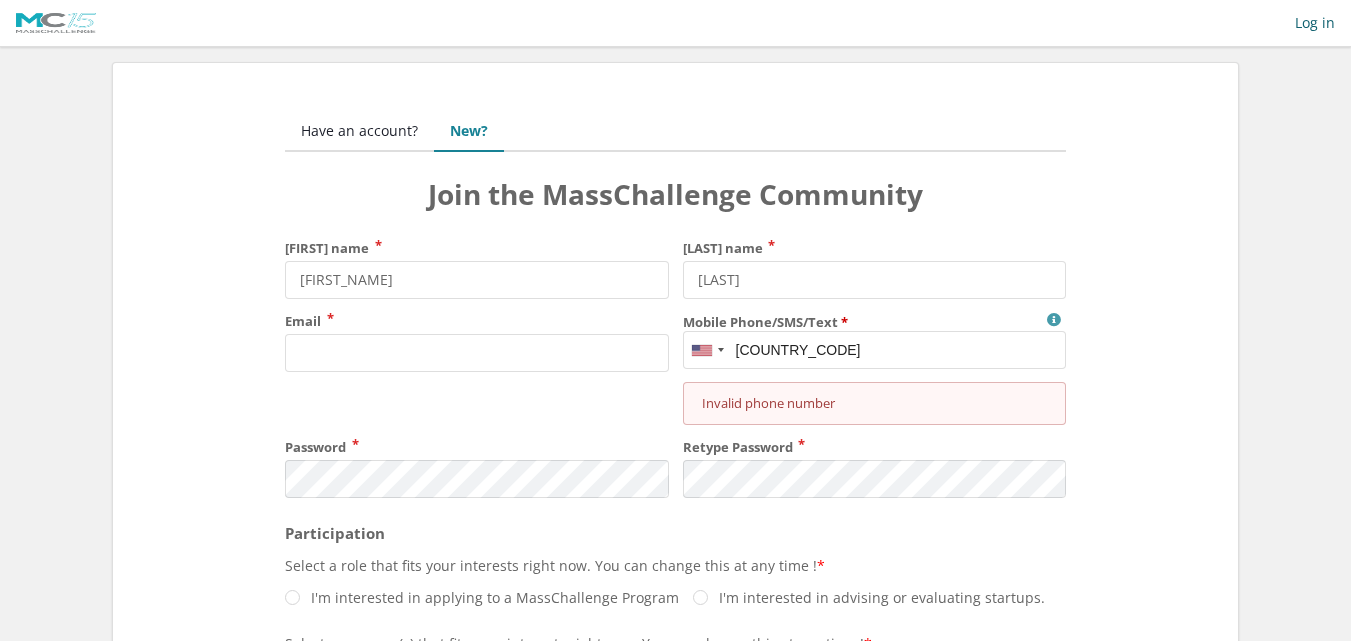 click on "Mobile Phone/SMS/Text" at bounding box center [874, 350] 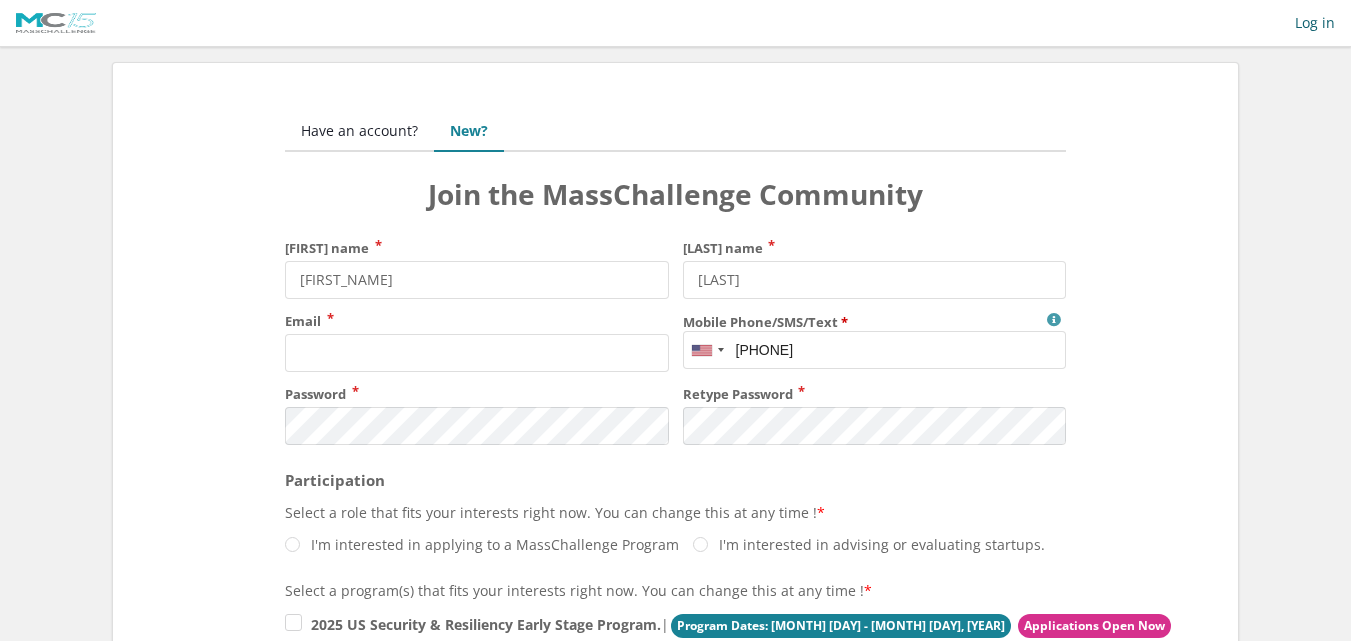 type on "[PHONE]" 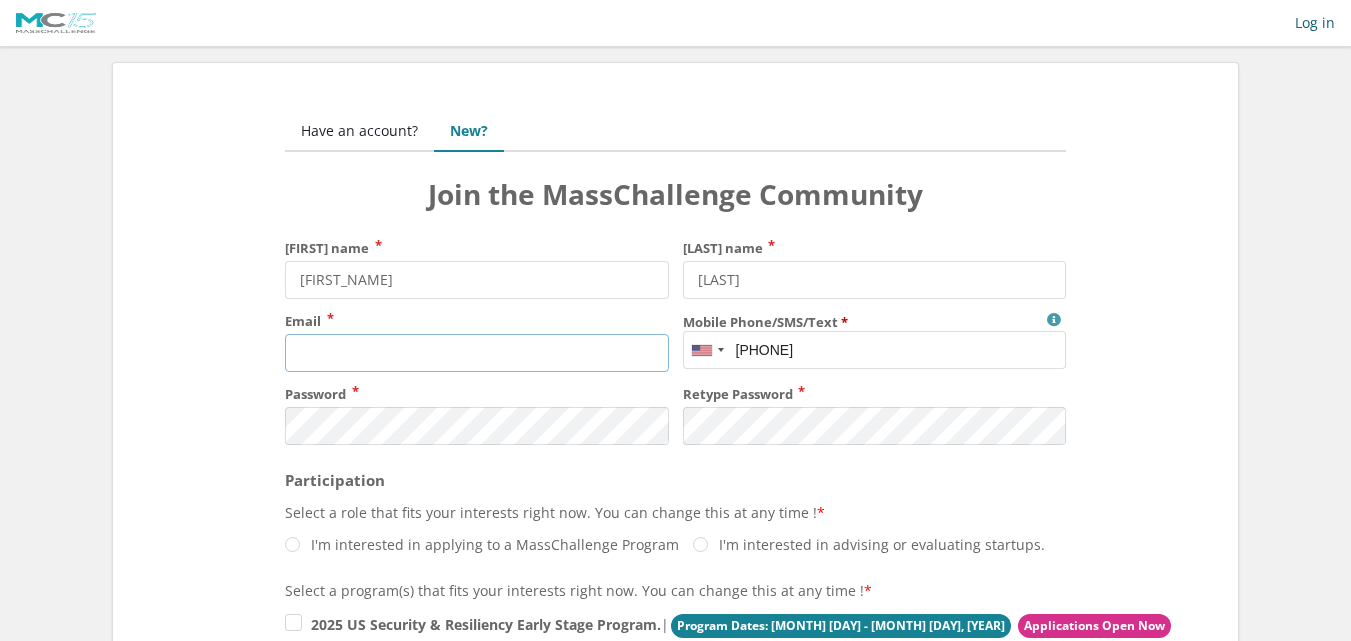 click on "Email" at bounding box center (476, 353) 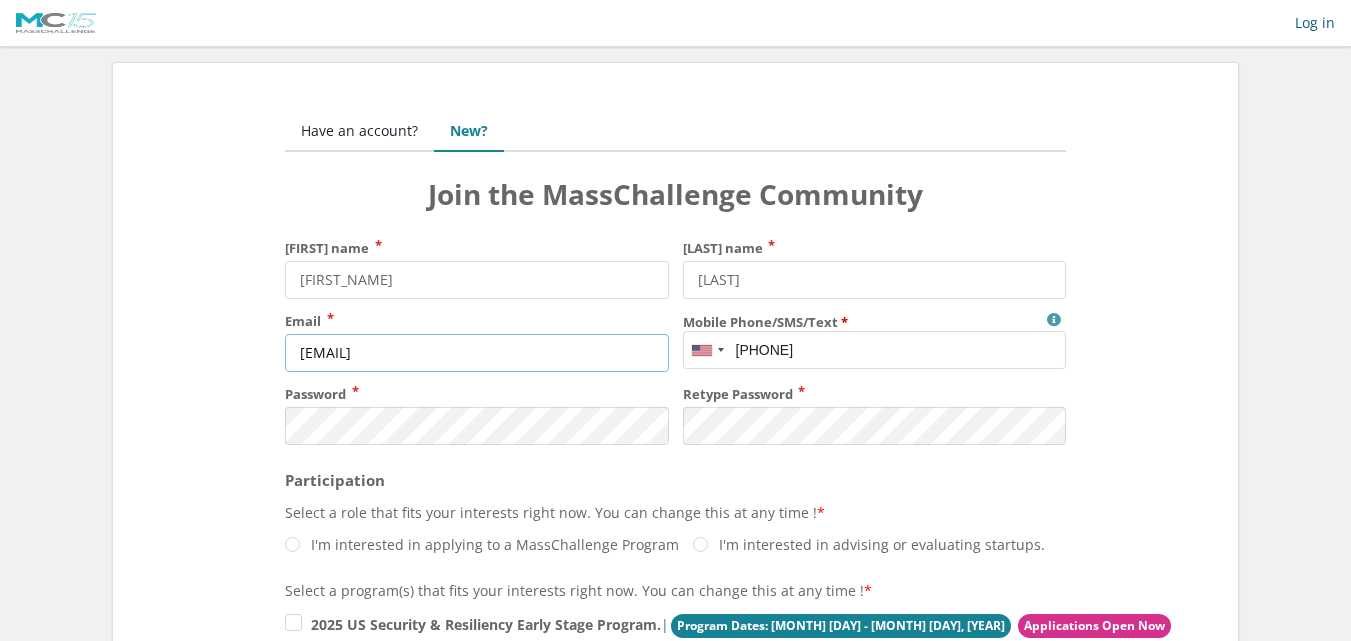 type on "[EMAIL]" 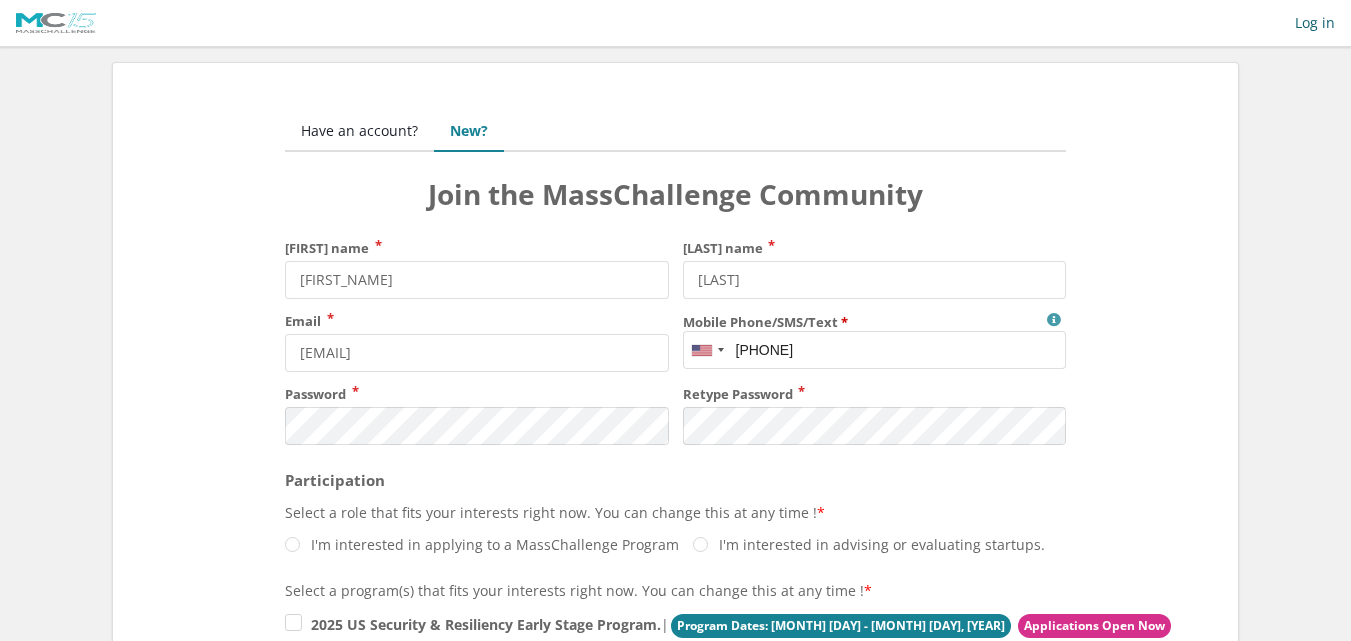 click on "First name
[FIRST_NAME]
Last name
[LAST_NAME]
Email
[EMAIL]
Mobile Phone/SMS/Text
MassChallenge will use this only for Program-related
communication and will not share it with any outside
organization. Our Privacy Notice is
available on
https://masschallenge.org/privacy-notice
+[PHONE]" at bounding box center [675, 404] 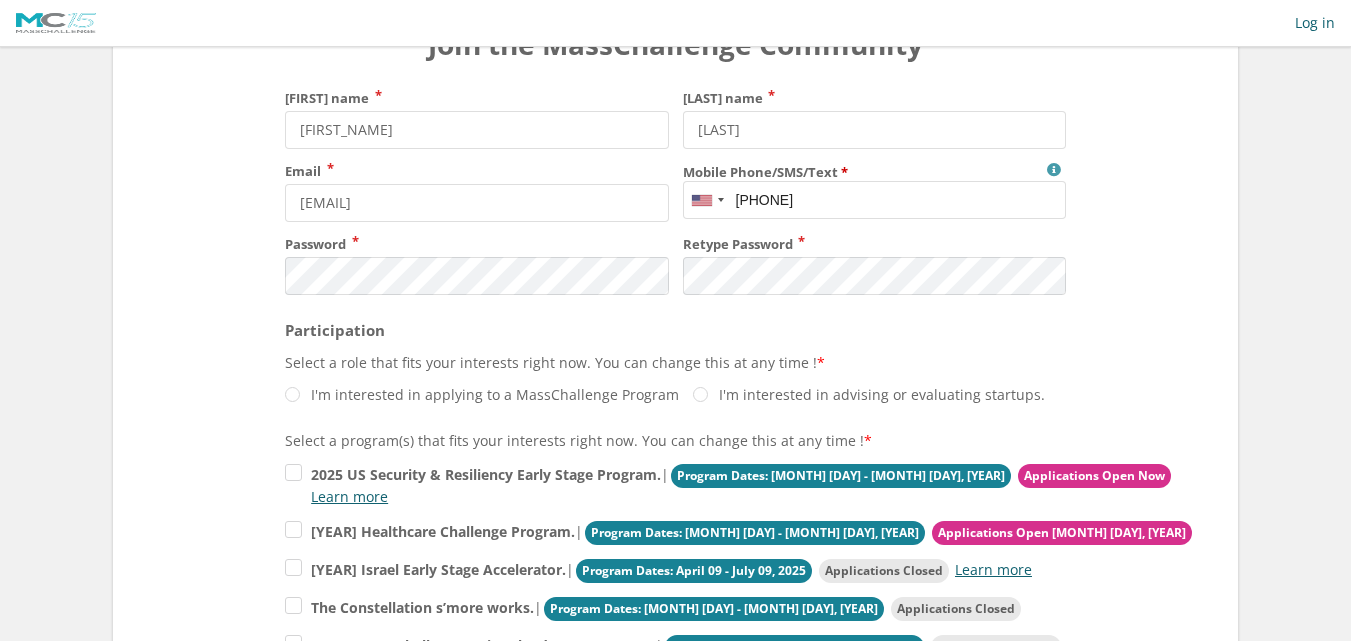 scroll, scrollTop: 151, scrollLeft: 0, axis: vertical 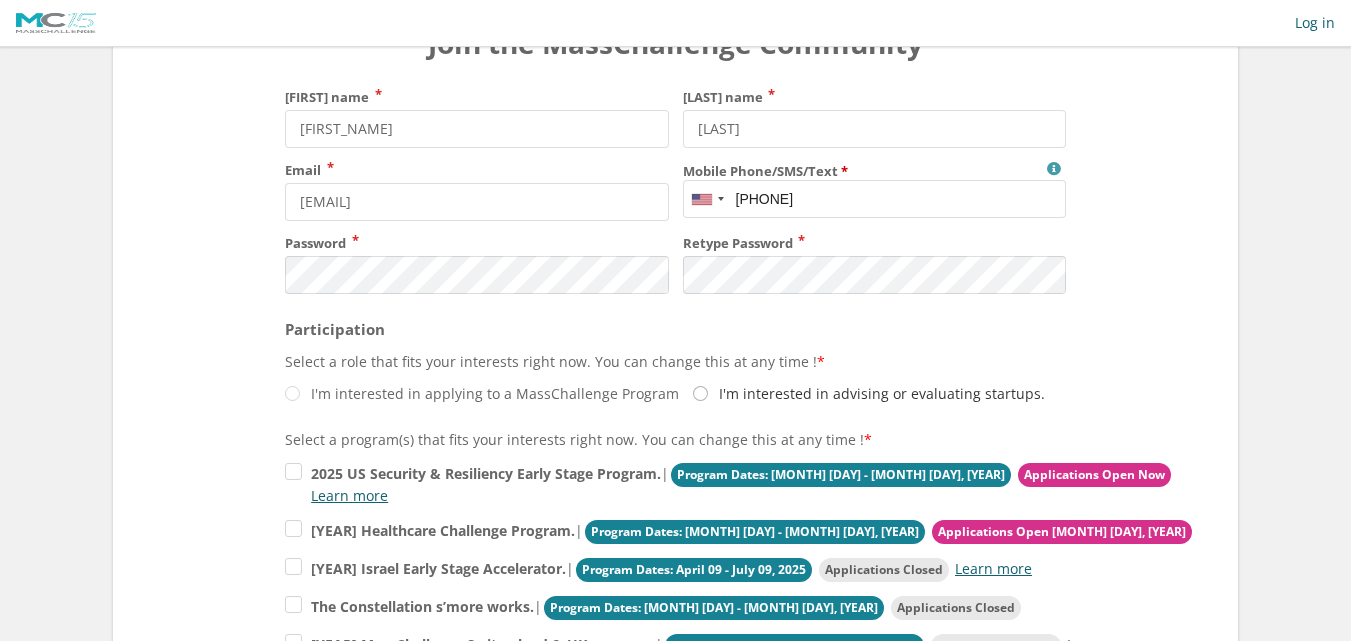 click on "I'm interested in advising or evaluating startups." at bounding box center [482, 393] 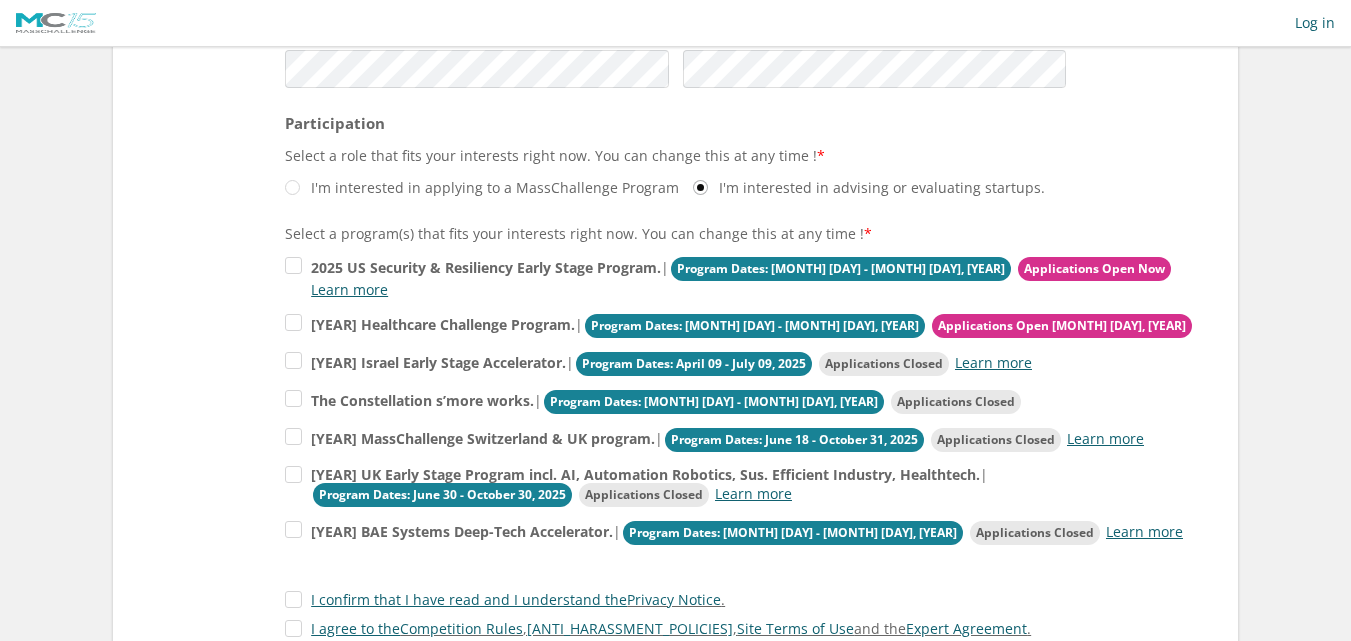 scroll, scrollTop: 395, scrollLeft: 0, axis: vertical 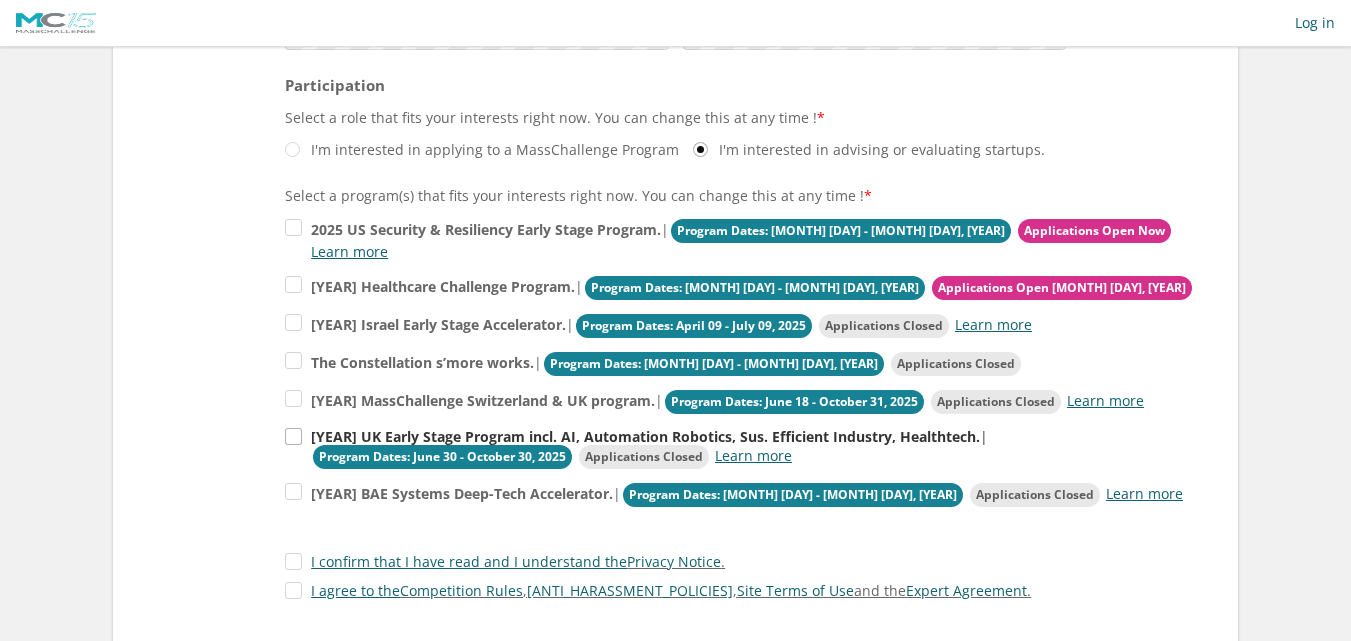 click on "2025 UK Early Stage Program incl. AI, Automation Robotics, Sus. Efficient Industry, Healthtech.   |
Program Dates:
June 30 - October 30, 2025
Applications Closed
Learn more" at bounding box center [740, 239] 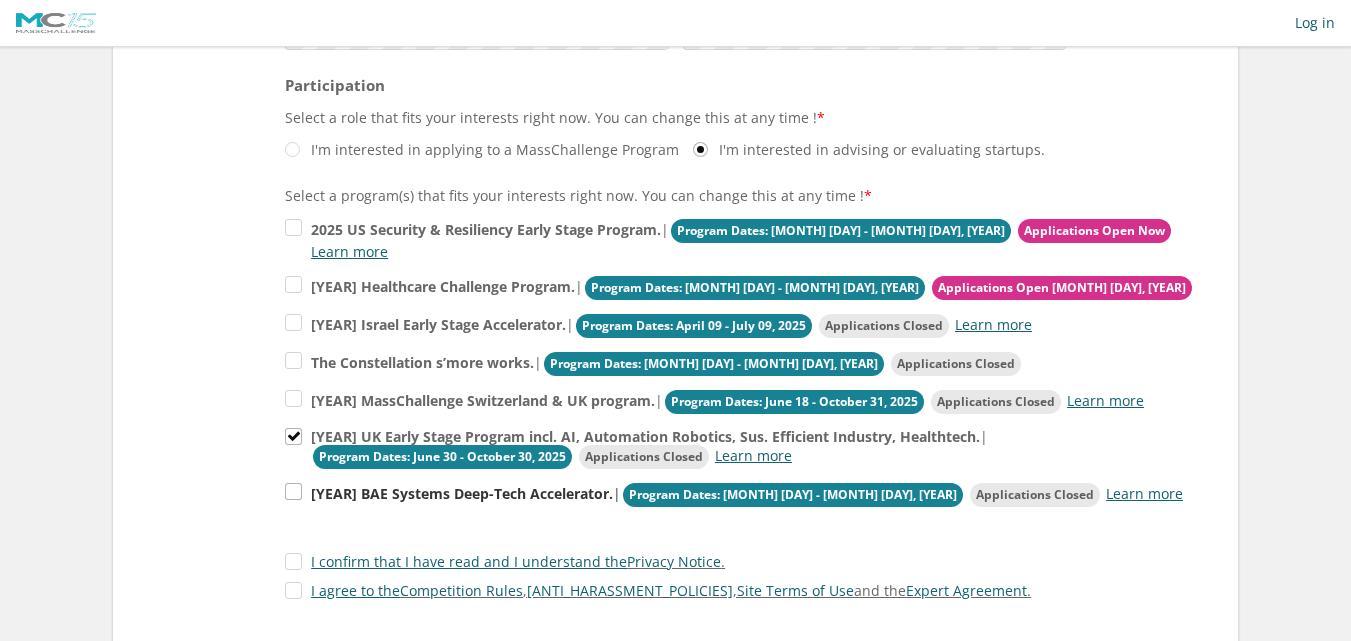 click on "2025 BAE Systems Deep-Tech Accelerator.   |
Program Dates:
July 29 - September 15, 2025
Applications Closed
Learn more" at bounding box center [740, 239] 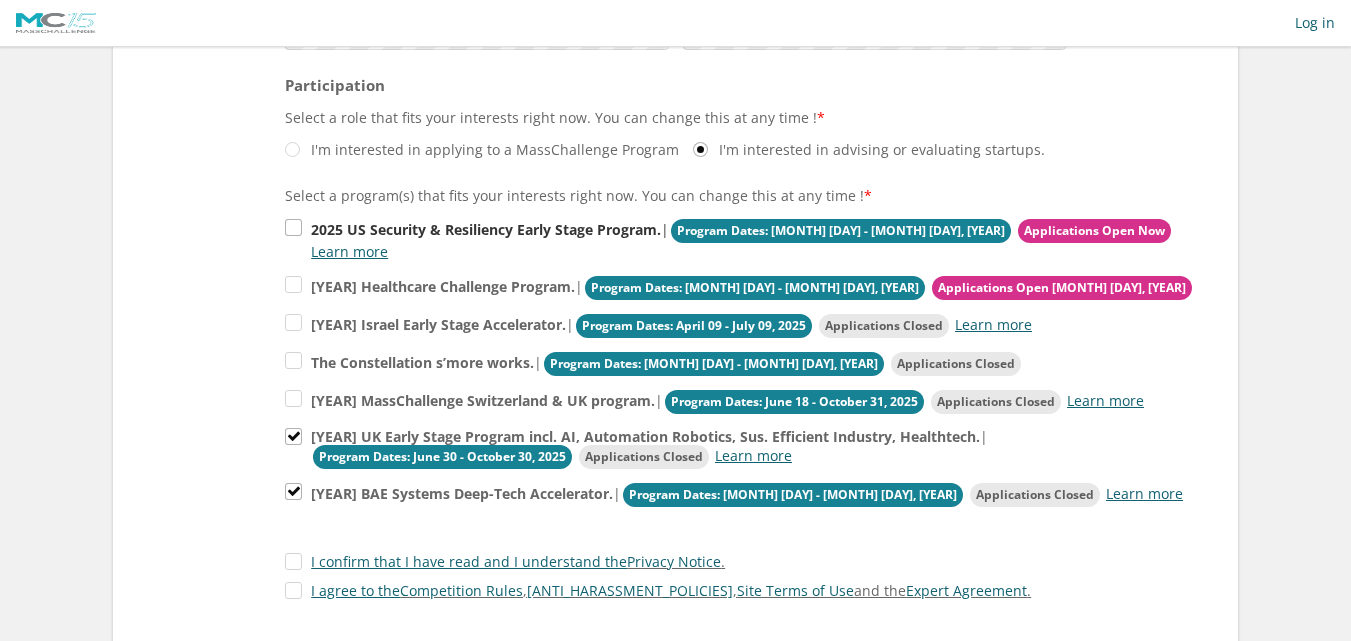 click on "2025 US Security & Resiliency Early Stage Program.   |
Program Dates:
September 16 - November 13, 2025
Applications Open Now
Learn more" at bounding box center (740, 239) 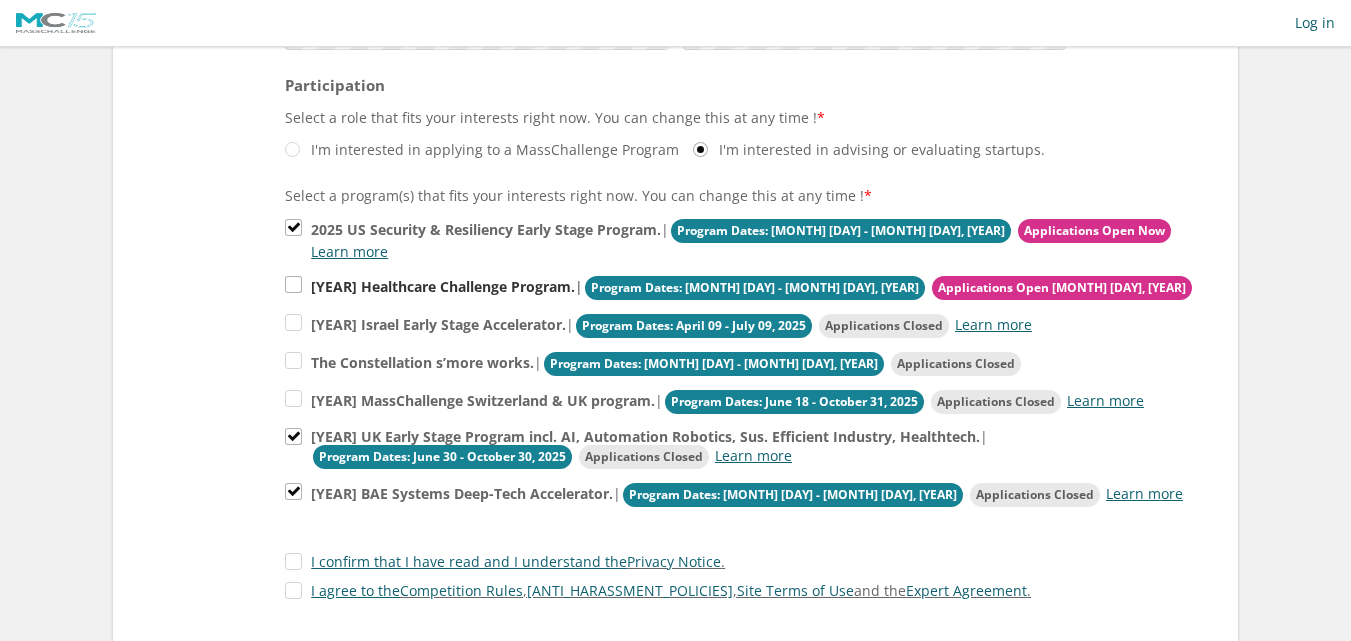 click on "[YEAR] Healthcare Challenge Program.   |
Program Dates:
[MONTH] [DAY] - [MONTH] [DAY], [YEAR]
Applications Open [MONTH] [DAY], [YEAR]" at bounding box center [740, 239] 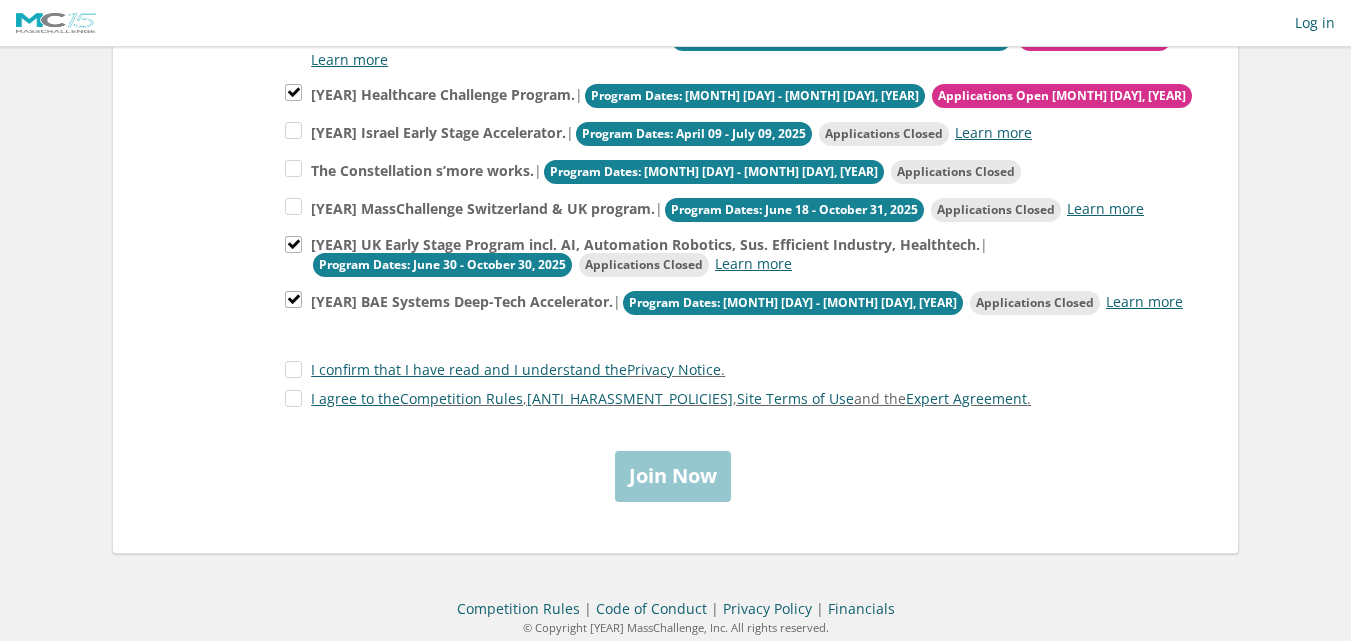scroll, scrollTop: 588, scrollLeft: 0, axis: vertical 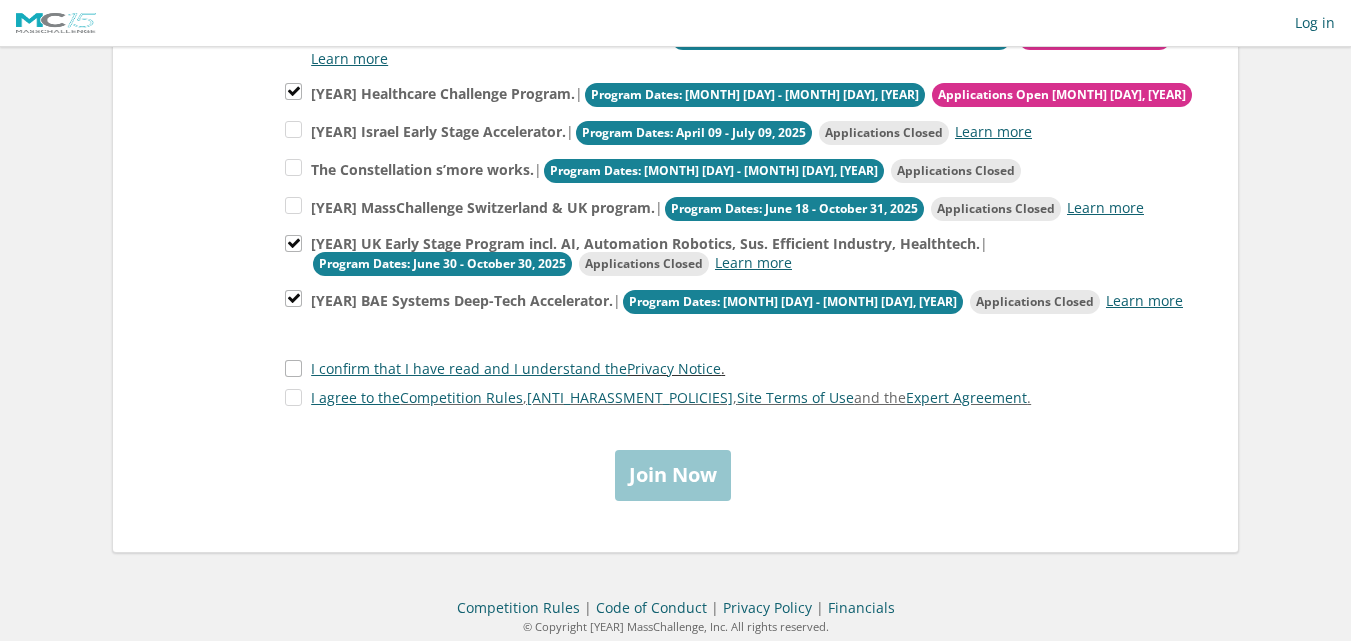 click on "I confirm that I have read and I understand the  [PRIVACY_POLICY] ." at bounding box center (505, 368) 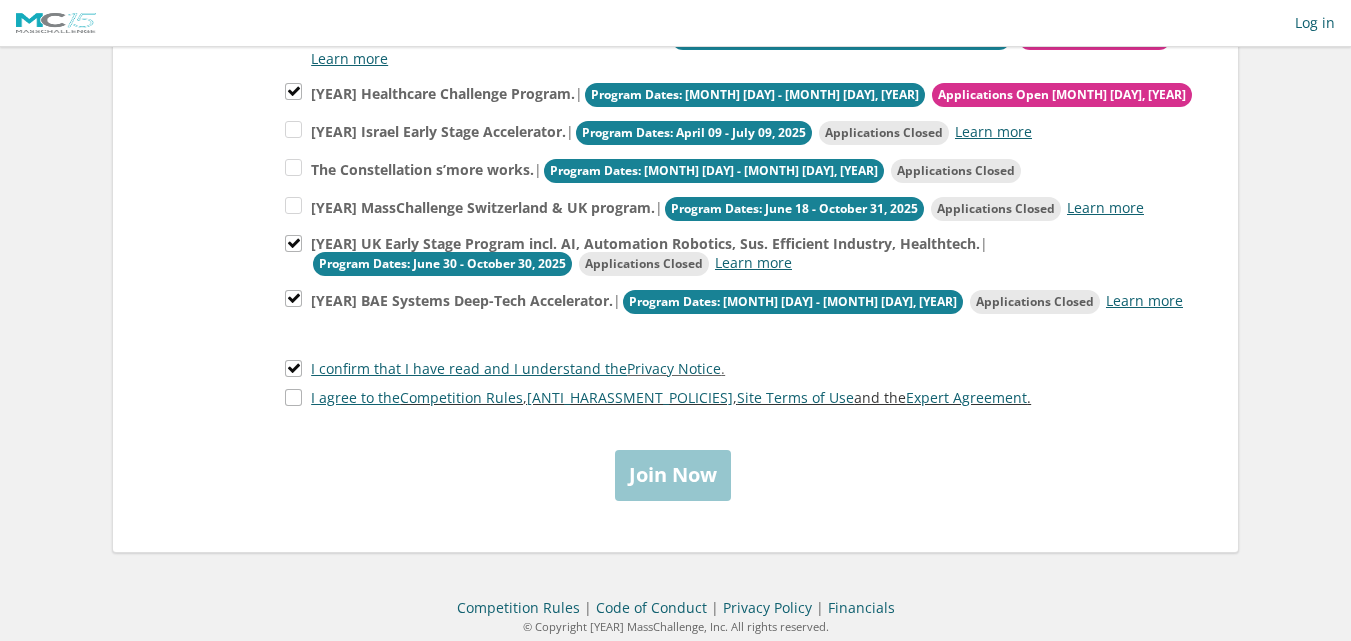 click on "I agree to the  Competition Rules ,  Anti-Harassment Policies ,  Site Terms of Use  and the  Expert Agreement ." at bounding box center (658, 397) 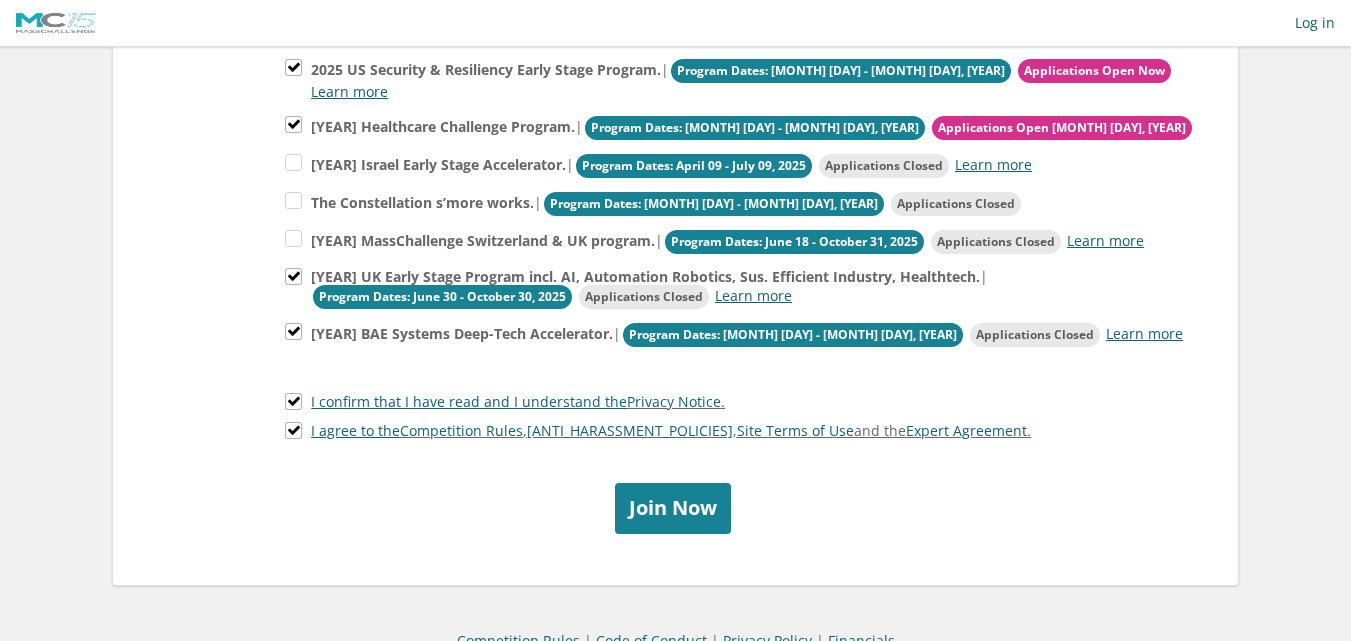 scroll, scrollTop: 556, scrollLeft: 0, axis: vertical 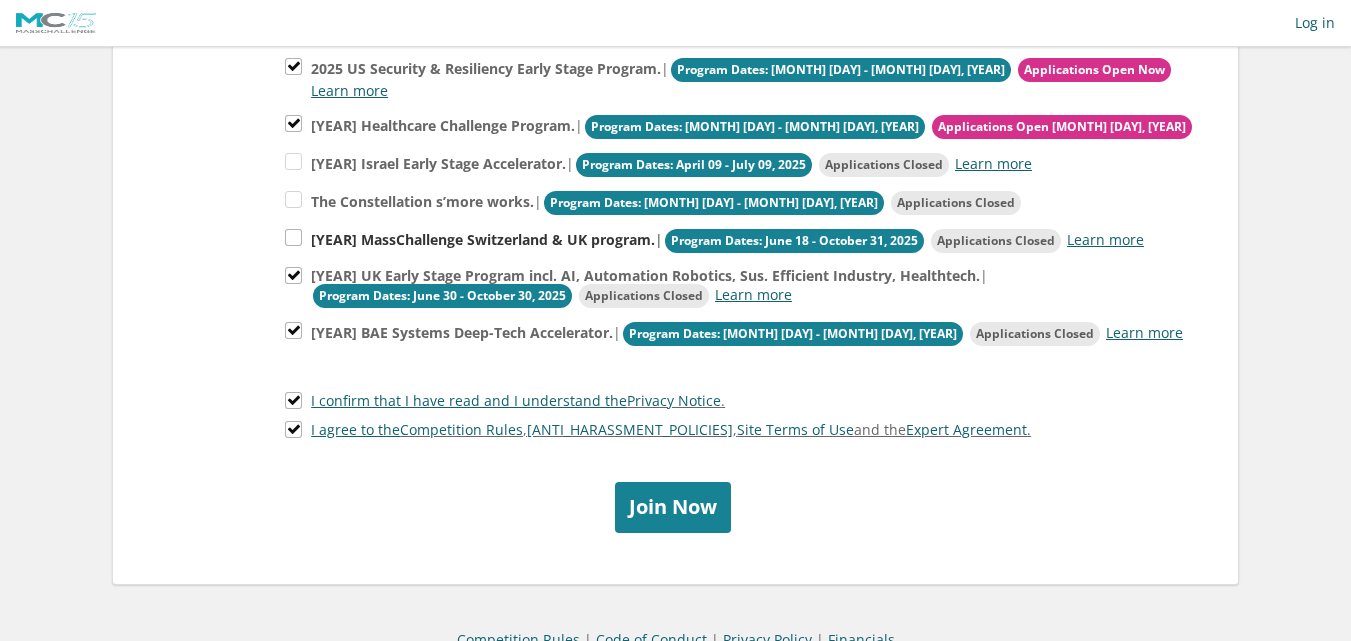 click on "2025 MassChallenge Switzerland & UK program.   |
Program Dates:
June 18 - October 31, 2025
Applications Closed
Learn more" at bounding box center (740, 78) 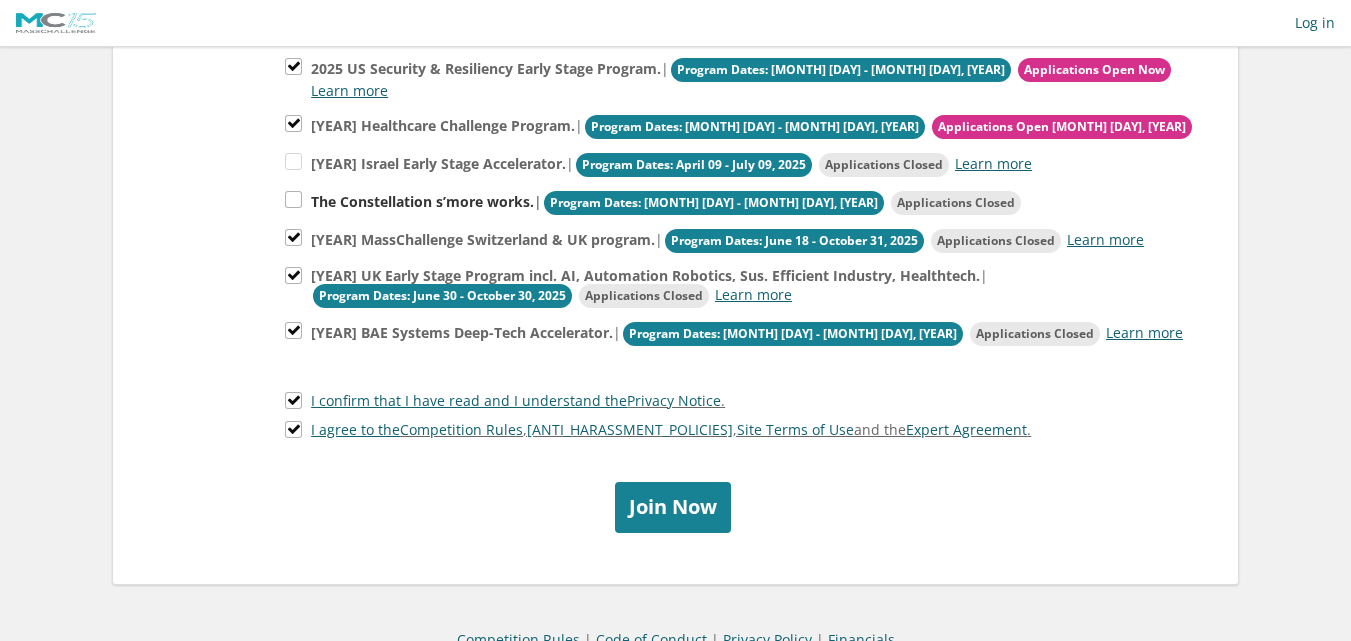 click on "The Constellation s’more works.   |
Program Dates:
[MONTH] [DAY] - [MONTH] [DAY], [YEAR]
Applications Closed" at bounding box center [740, 78] 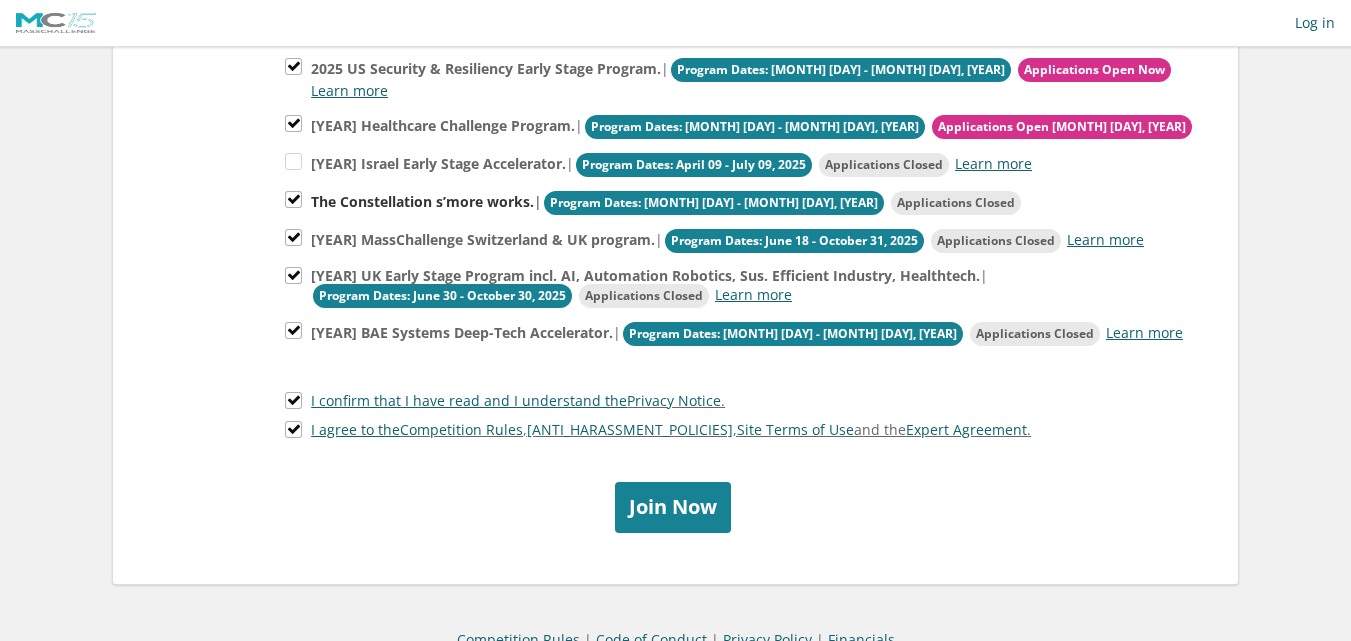 click on "The Constellation s’more works.   |
Program Dates:
[MONTH] [DAY] - [MONTH] [DAY], [YEAR]
Applications Closed" at bounding box center (740, 78) 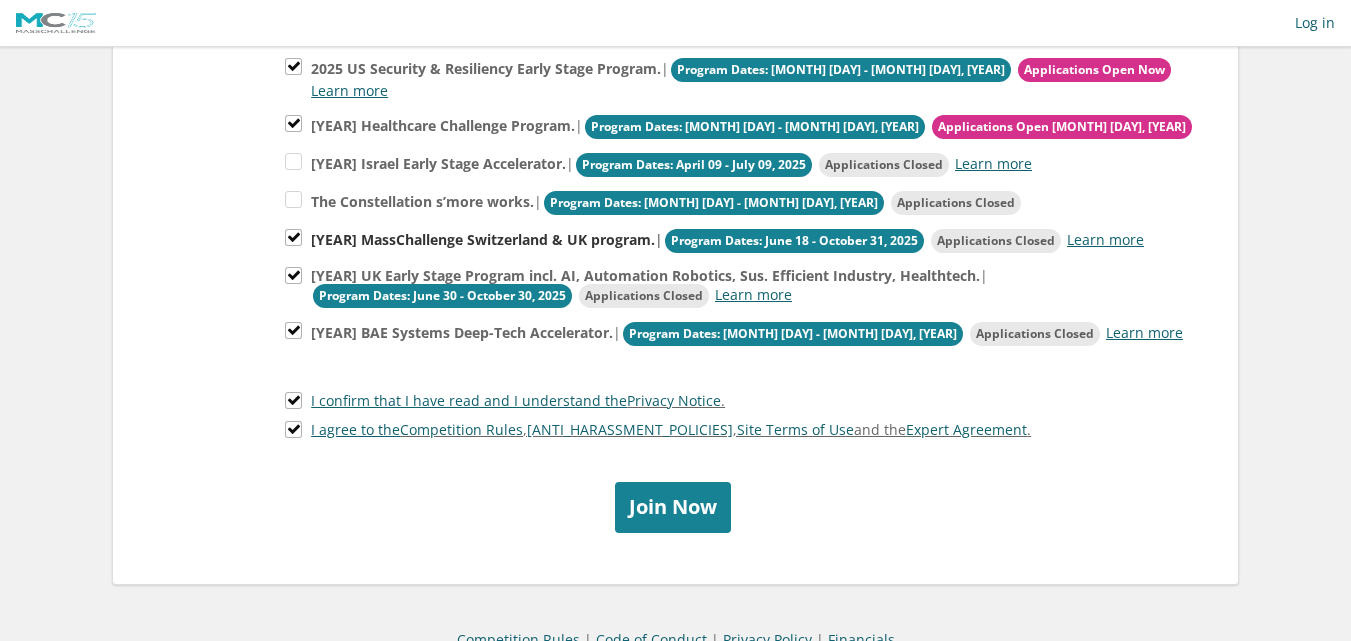click on "2025 MassChallenge Switzerland & UK program.   |
Program Dates:
June 18 - October 31, 2025
Applications Closed
Learn more" at bounding box center [740, 78] 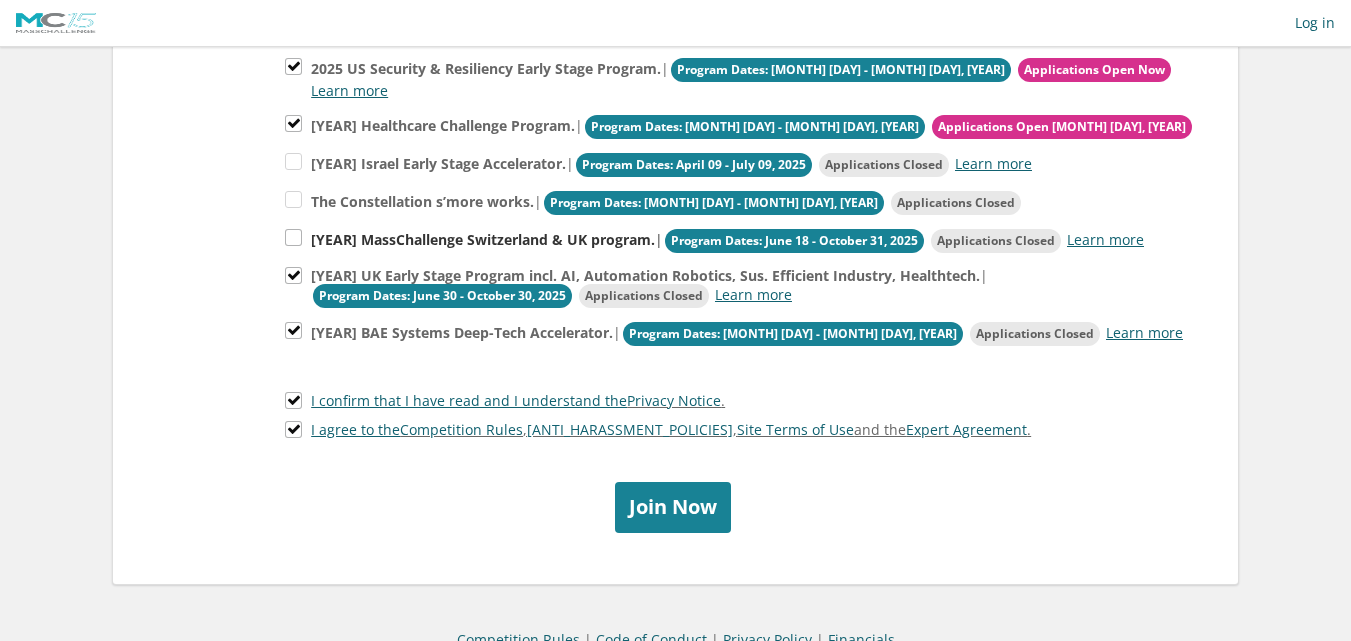 click on "2025 MassChallenge Switzerland & UK program.   |
Program Dates:
June 18 - October 31, 2025
Applications Closed
Learn more" at bounding box center [740, 78] 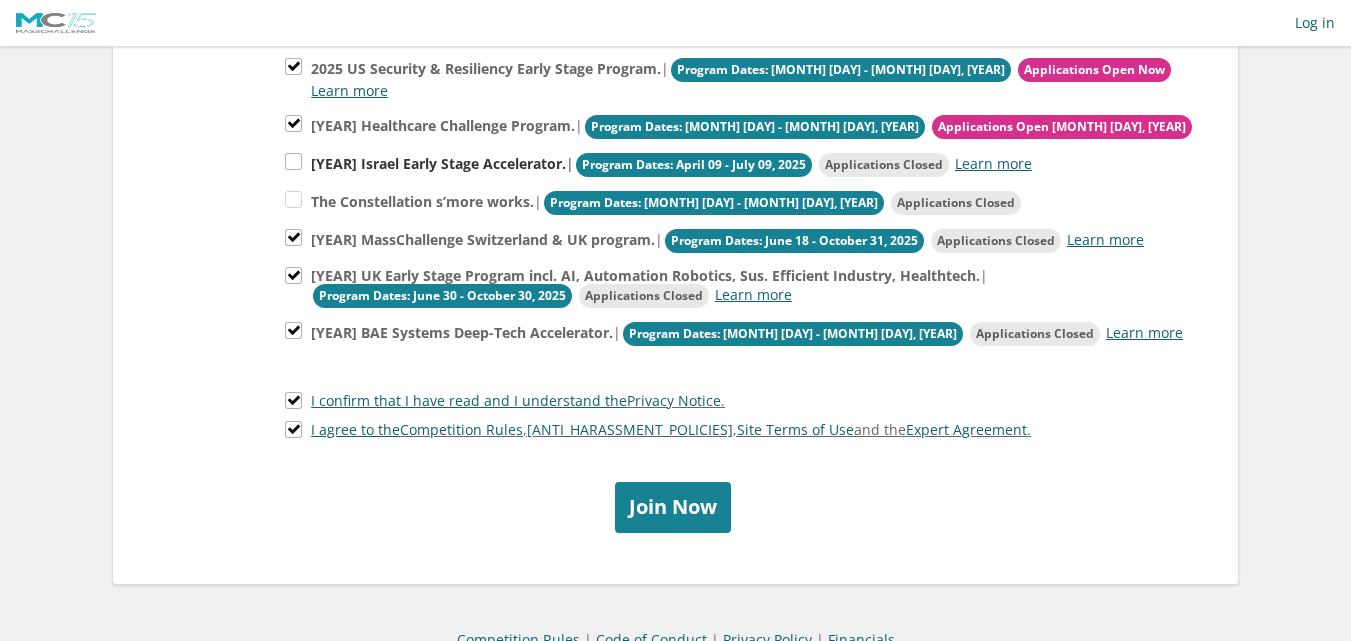 click on "2025 Israel Early Stage Accelerator.   |
Program Dates:
April 09 - July 09, 2025
Applications Closed
Learn more" at bounding box center (740, 78) 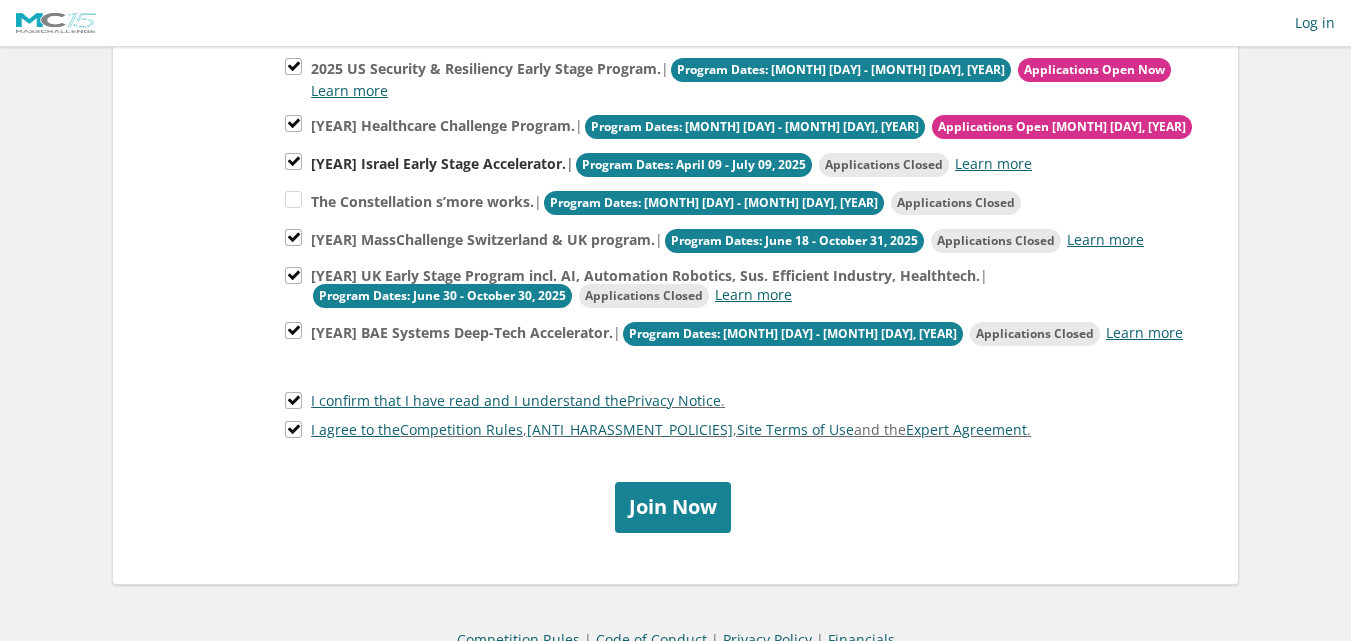 click on "2025 Israel Early Stage Accelerator.   |
Program Dates:
April 09 - July 09, 2025
Applications Closed
Learn more" at bounding box center (740, 78) 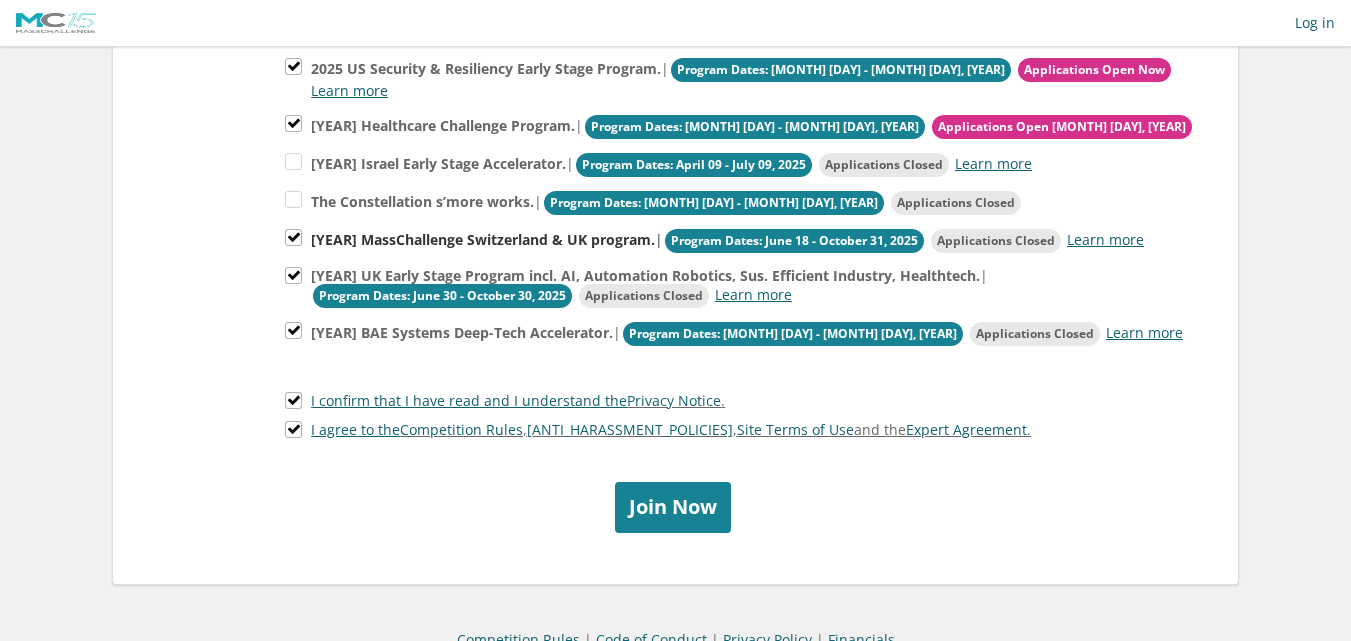 click on "2025 MassChallenge Switzerland & UK program.   |
Program Dates:
June 18 - October 31, 2025
Applications Closed
Learn more" at bounding box center [740, 78] 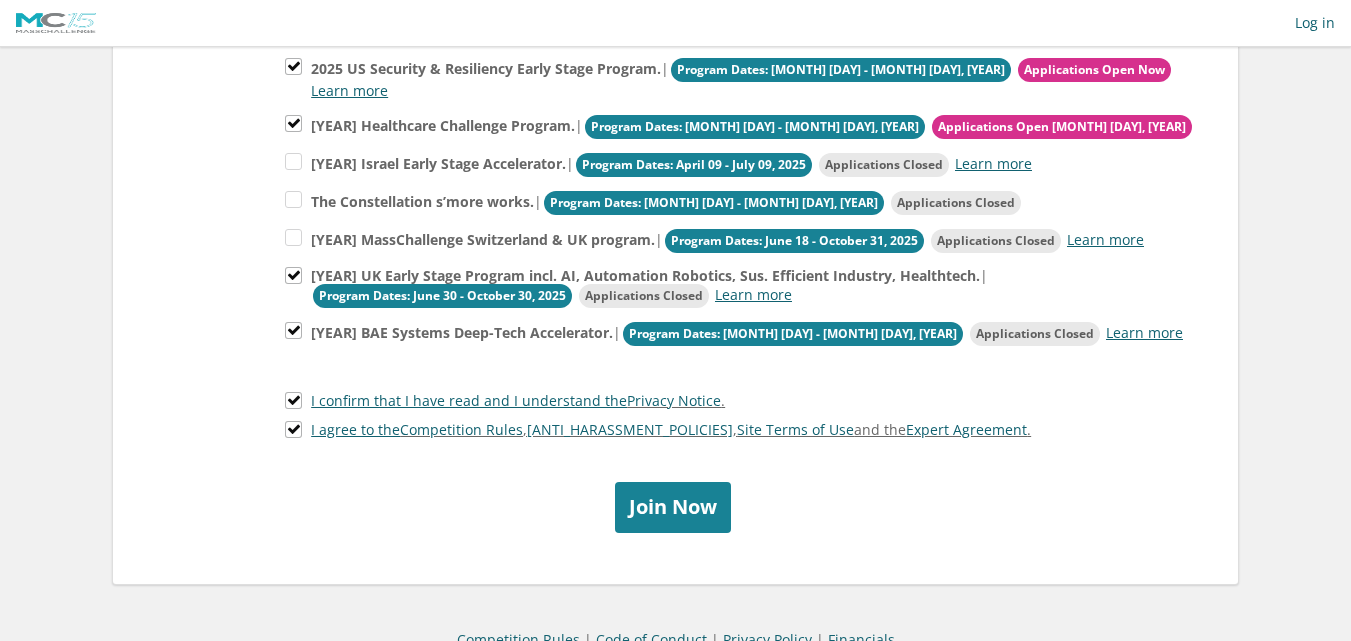 click on "Join Now" at bounding box center (673, 507) 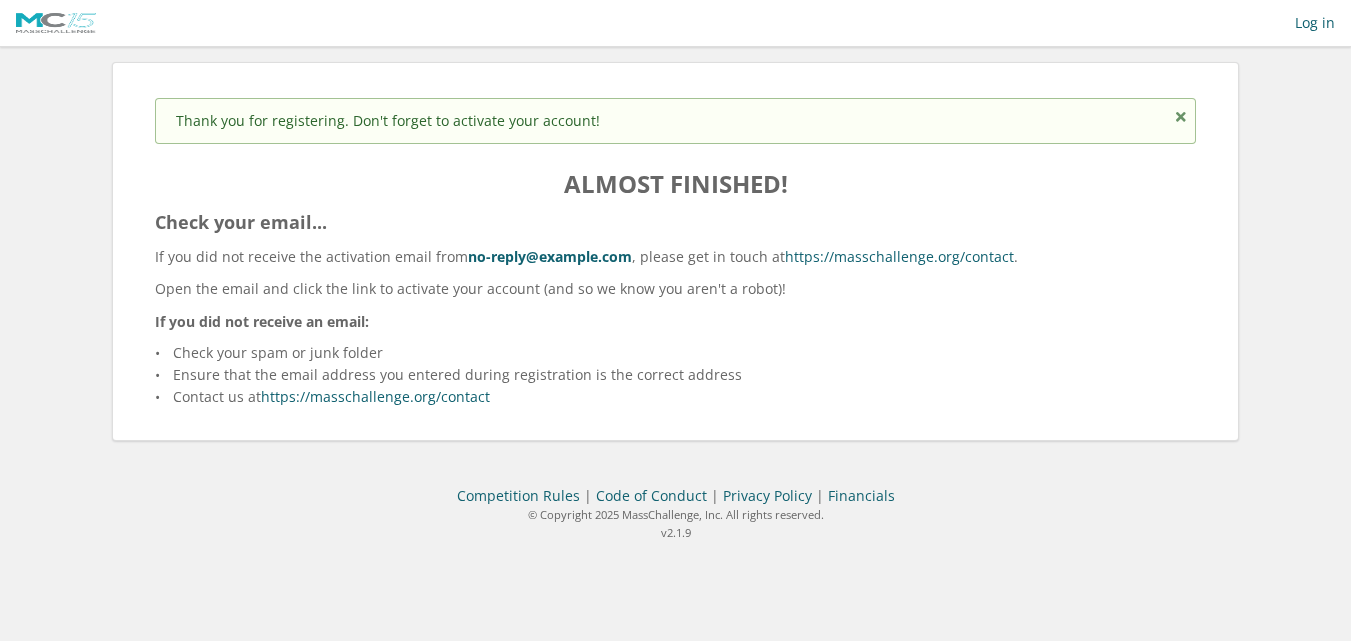 scroll, scrollTop: 0, scrollLeft: 0, axis: both 